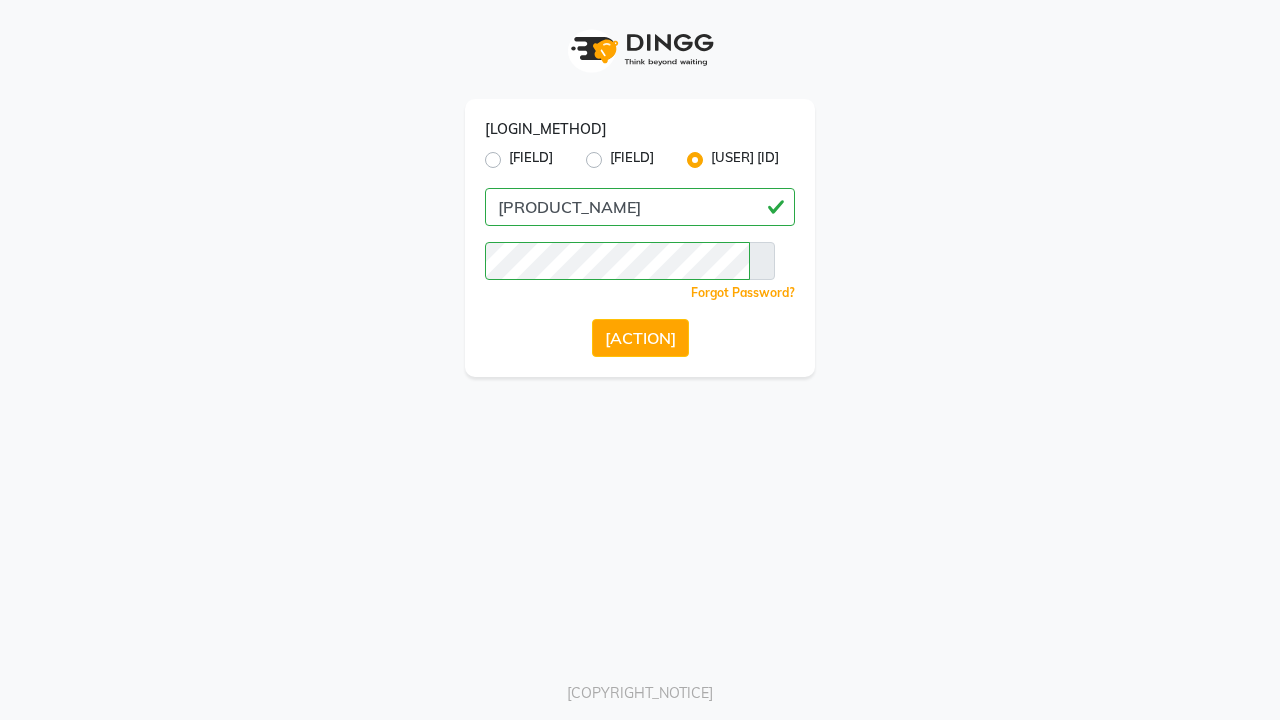 scroll, scrollTop: 0, scrollLeft: 0, axis: both 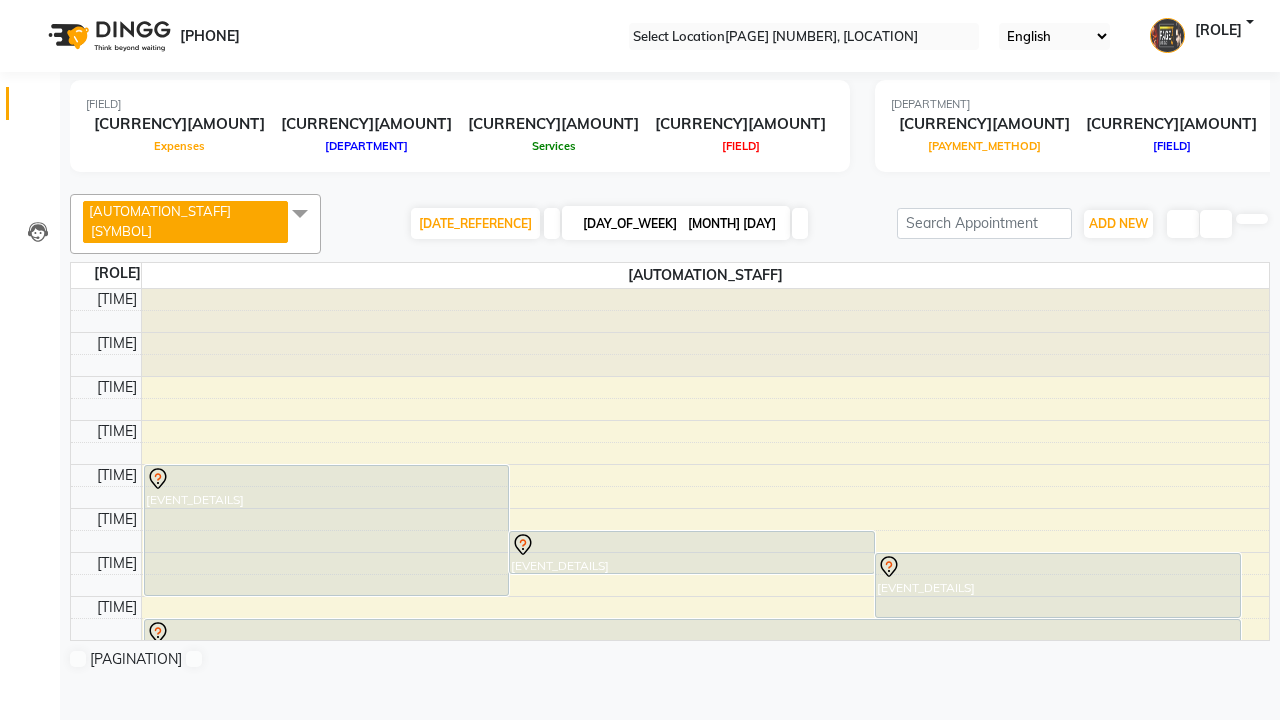 click at bounding box center (31, 8) 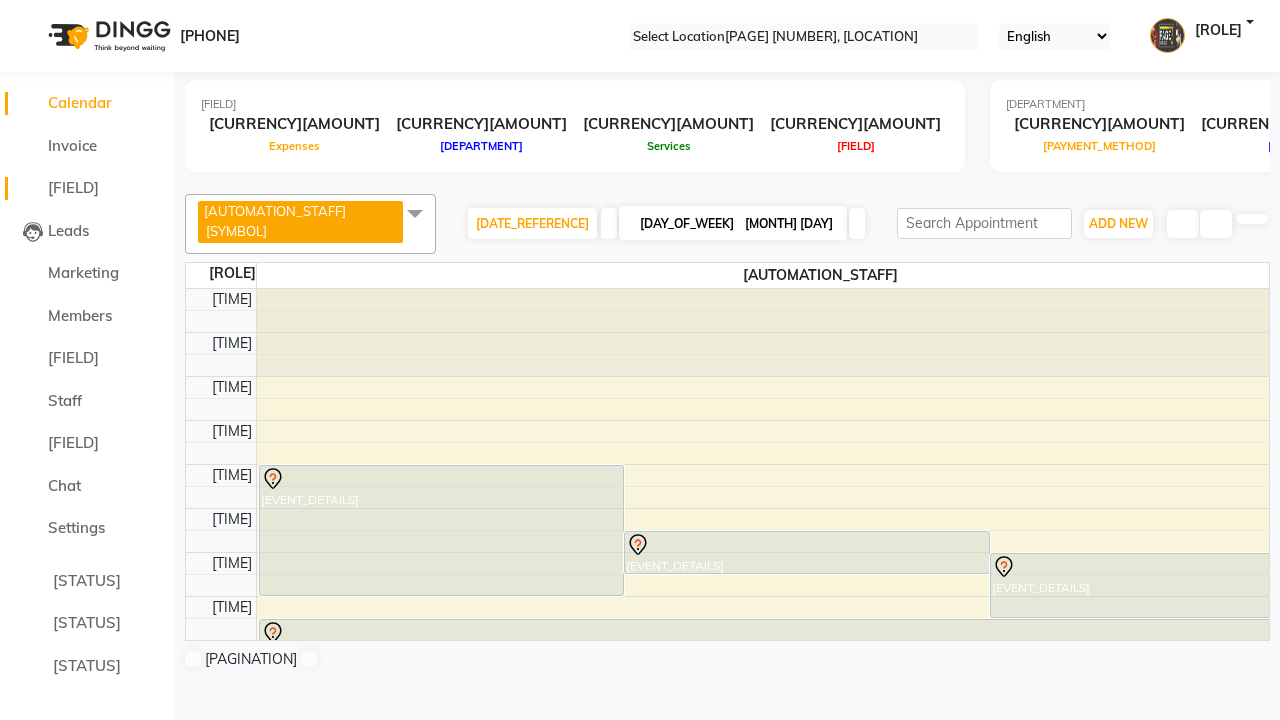 click on "[FIELD]" at bounding box center (73, 187) 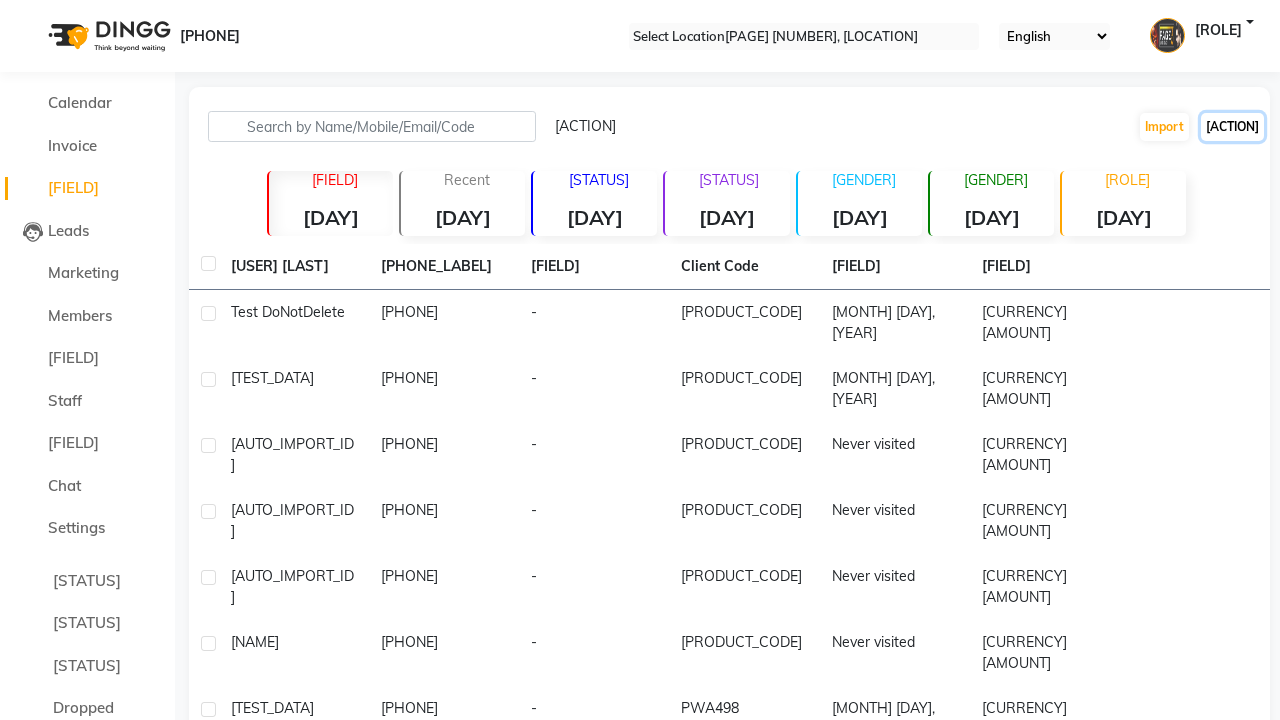 click on "[ACTION]" at bounding box center [1232, 127] 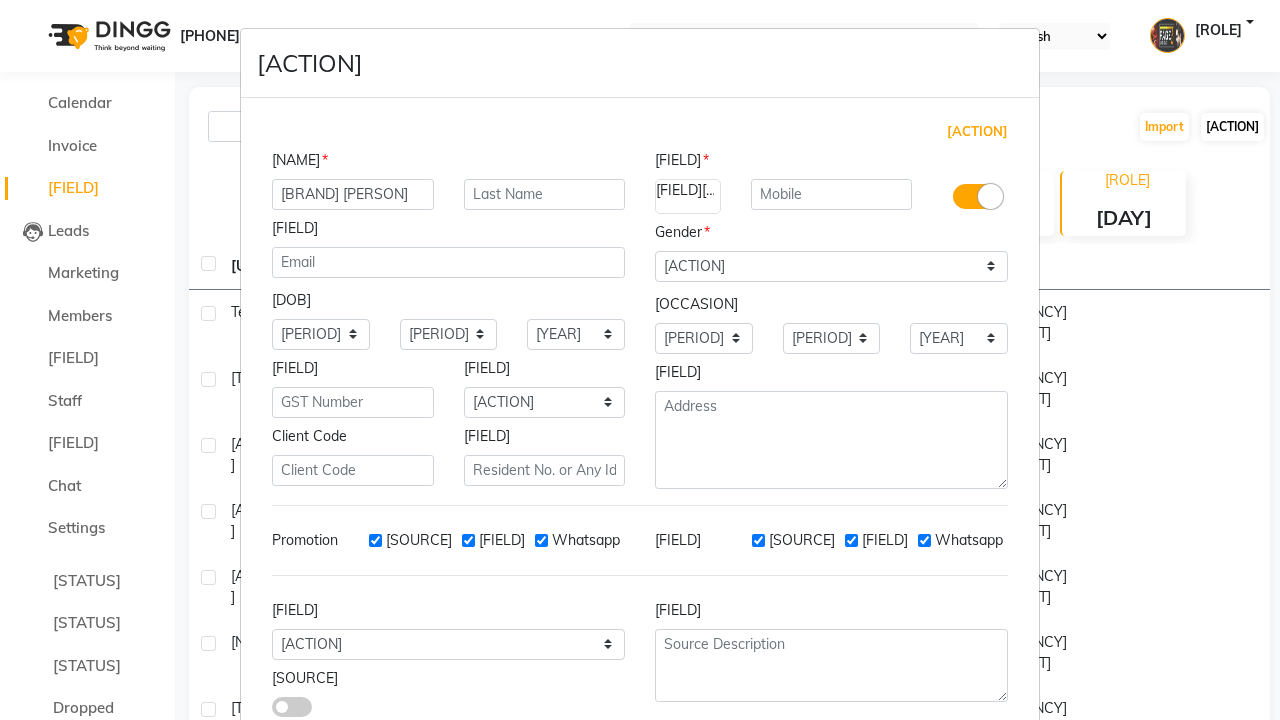 type on "[BRAND] [PERSON]" 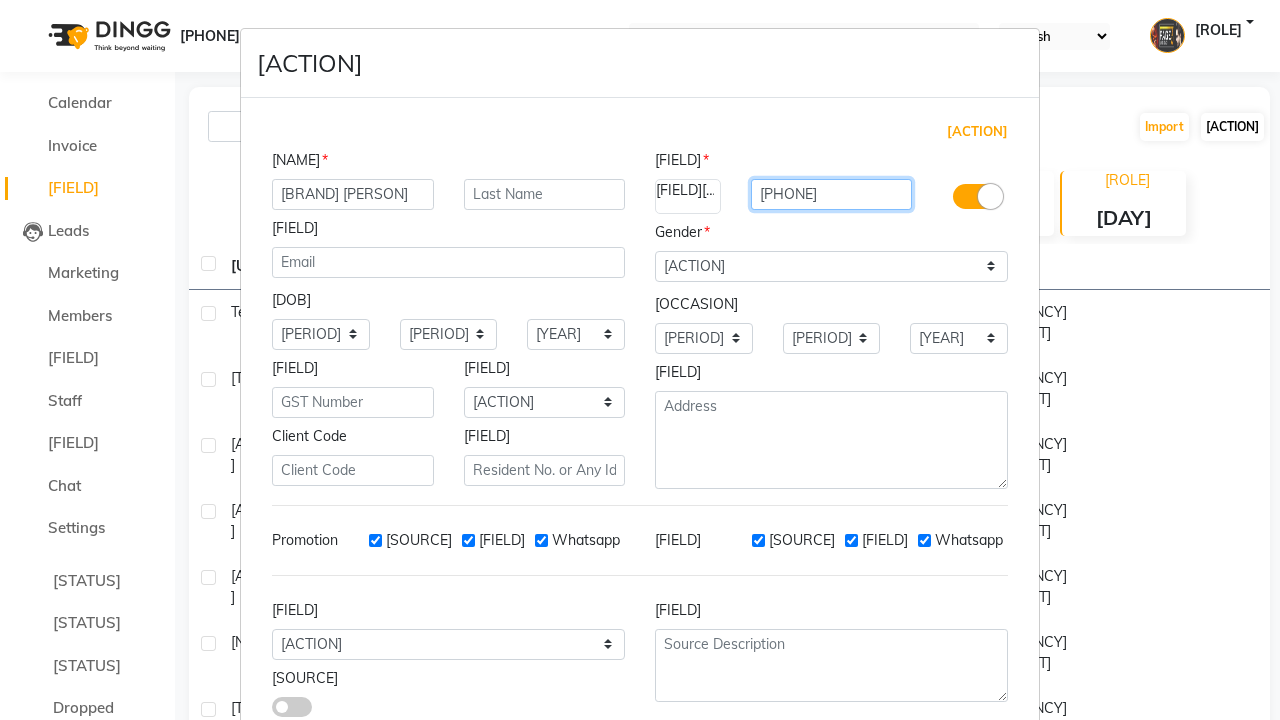 type on "[PHONE]" 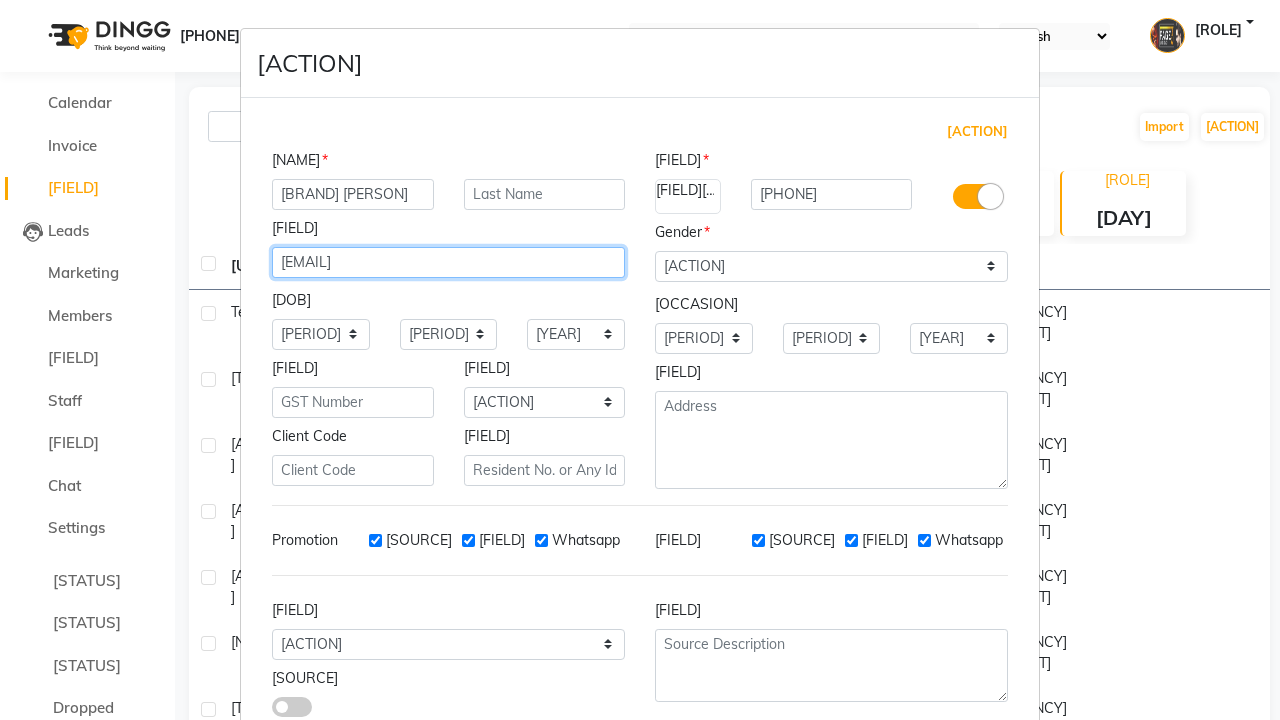 type on "[EMAIL]" 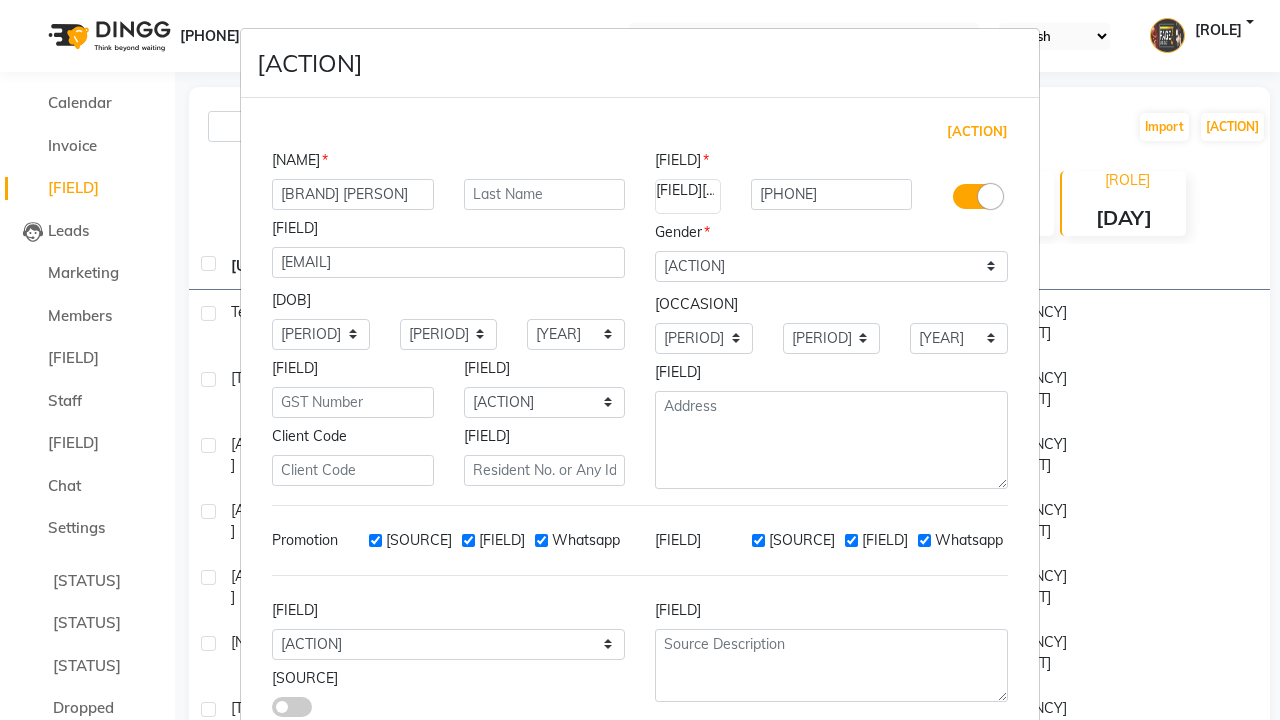 click on "Add" at bounding box center (890, 786) 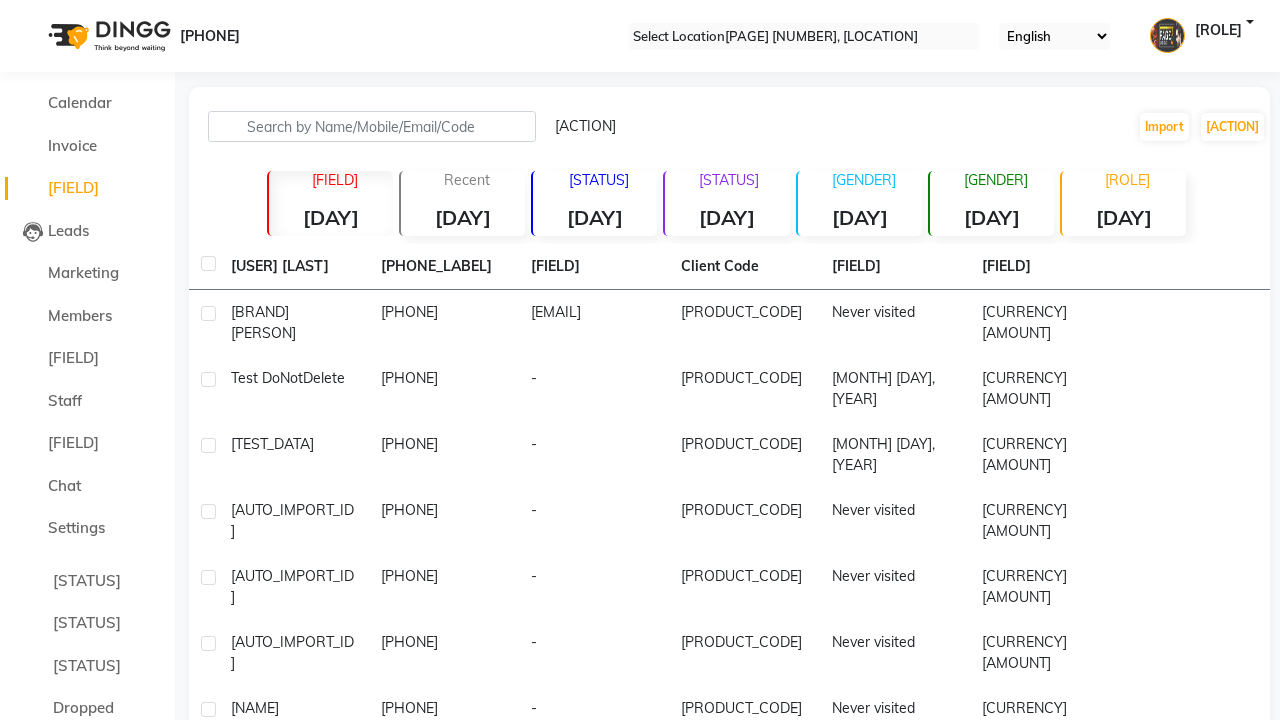 click on "[STATUS_MESSAGE]" at bounding box center [640, 1067] 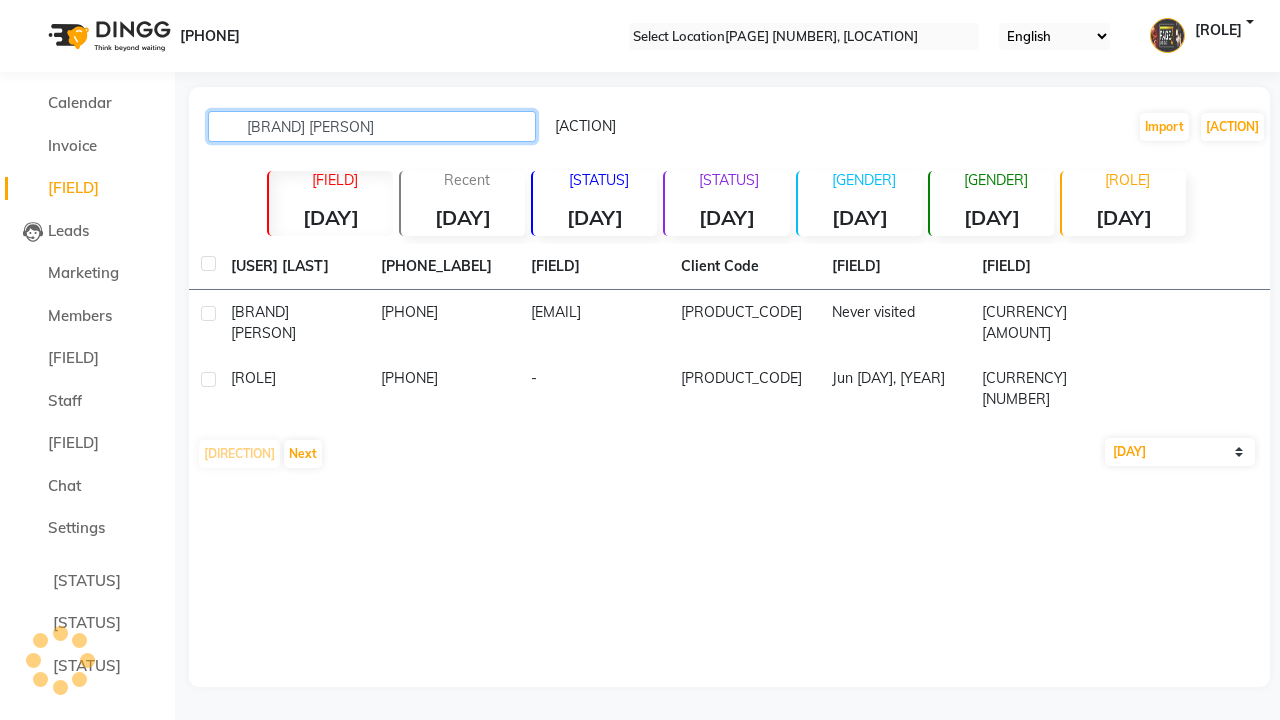 type on "[BRAND] [PERSON]" 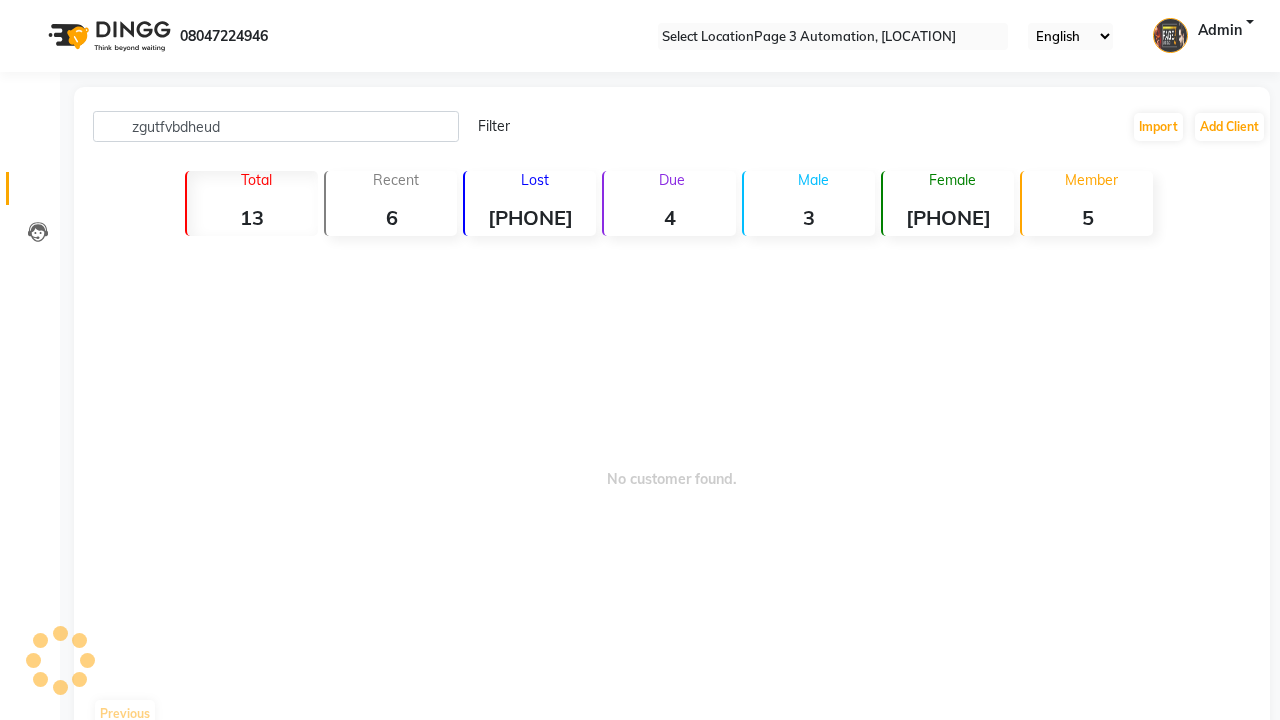 scroll, scrollTop: 0, scrollLeft: 0, axis: both 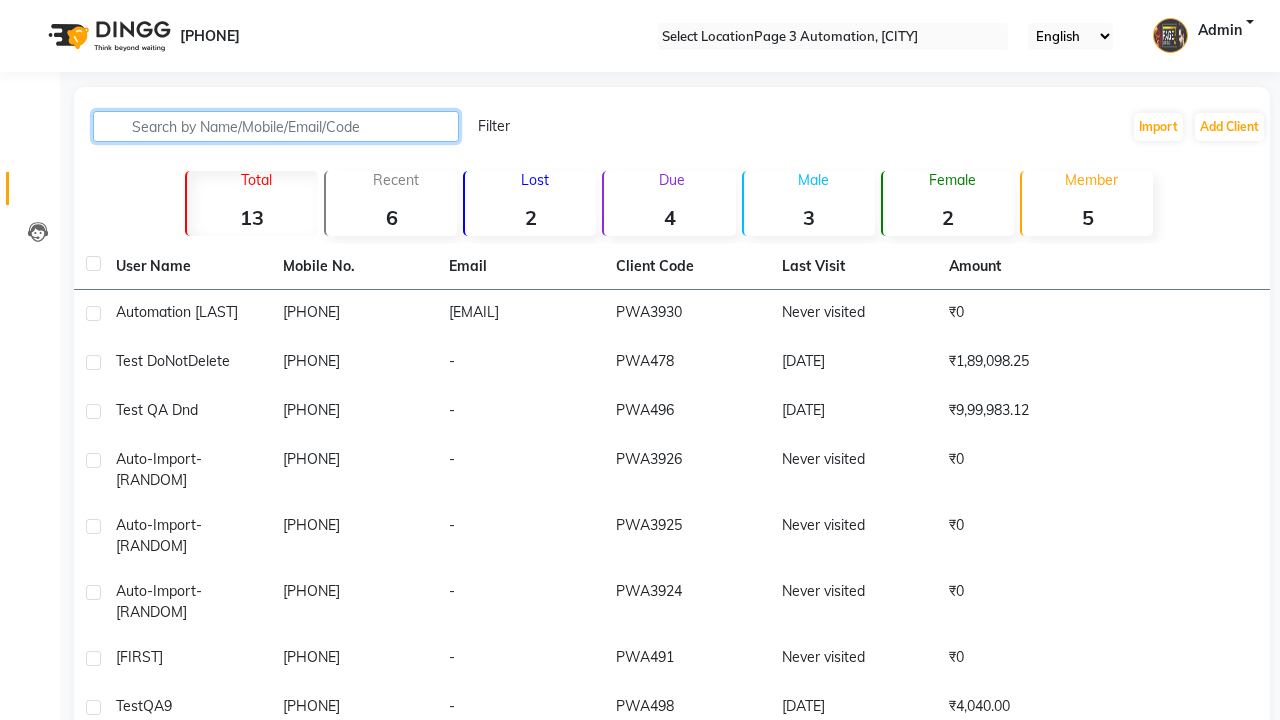 click at bounding box center (276, 126) 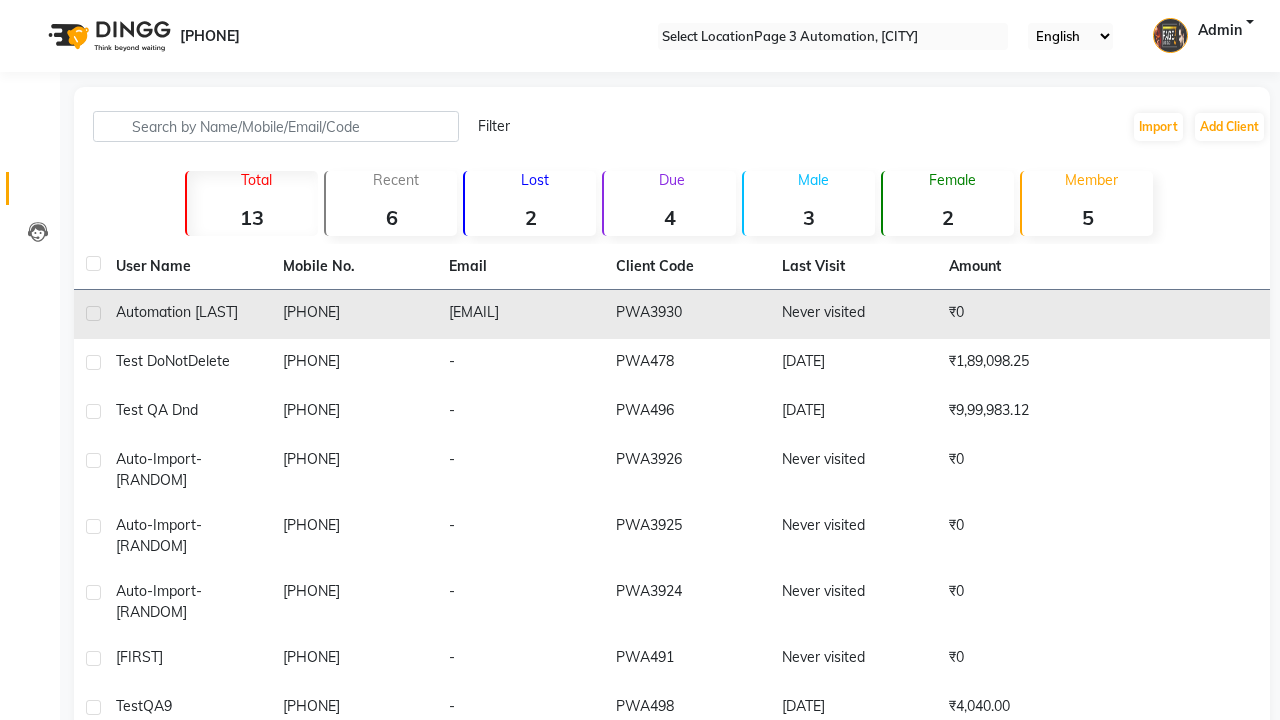 click at bounding box center [93, 313] 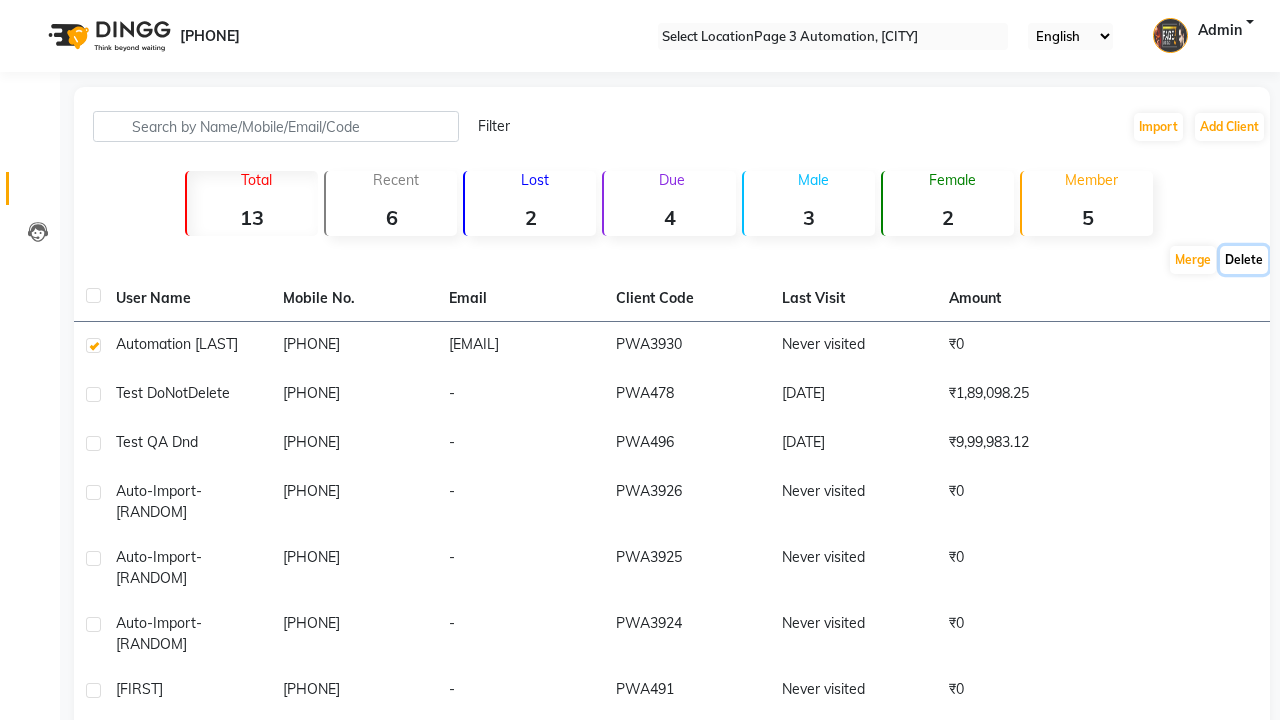 click on "Delete" at bounding box center [1193, 260] 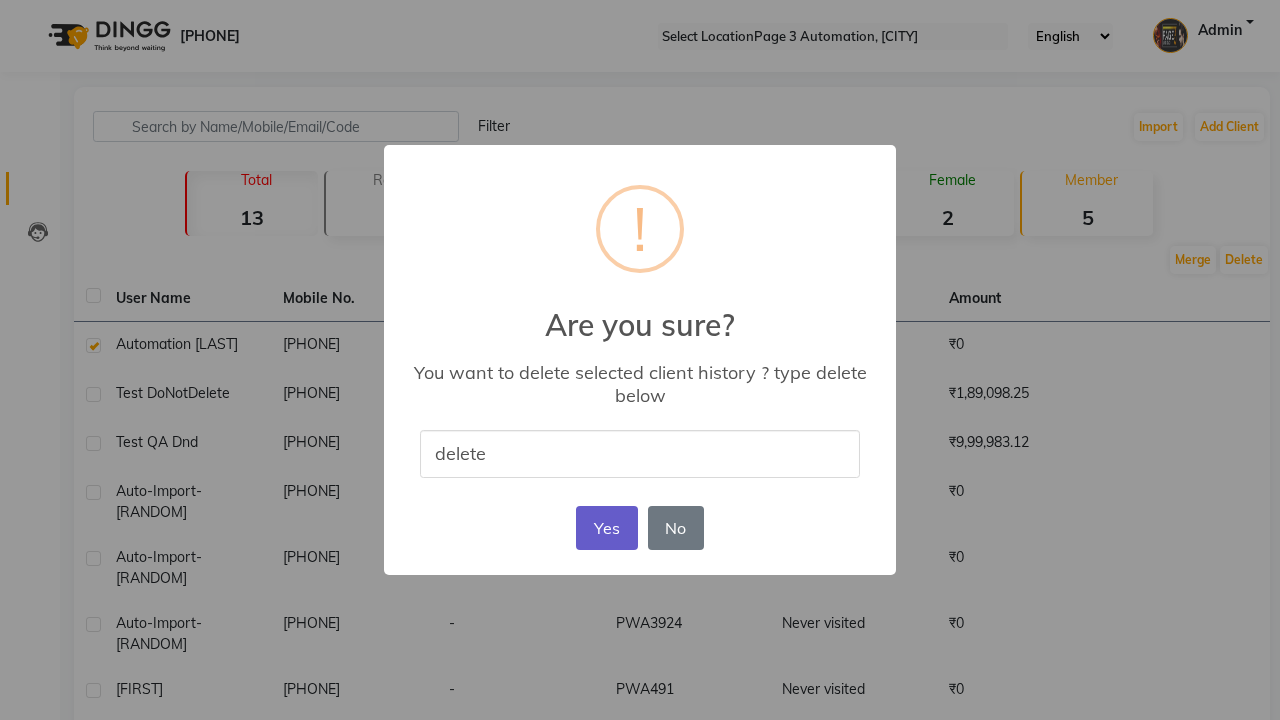 type on "delete" 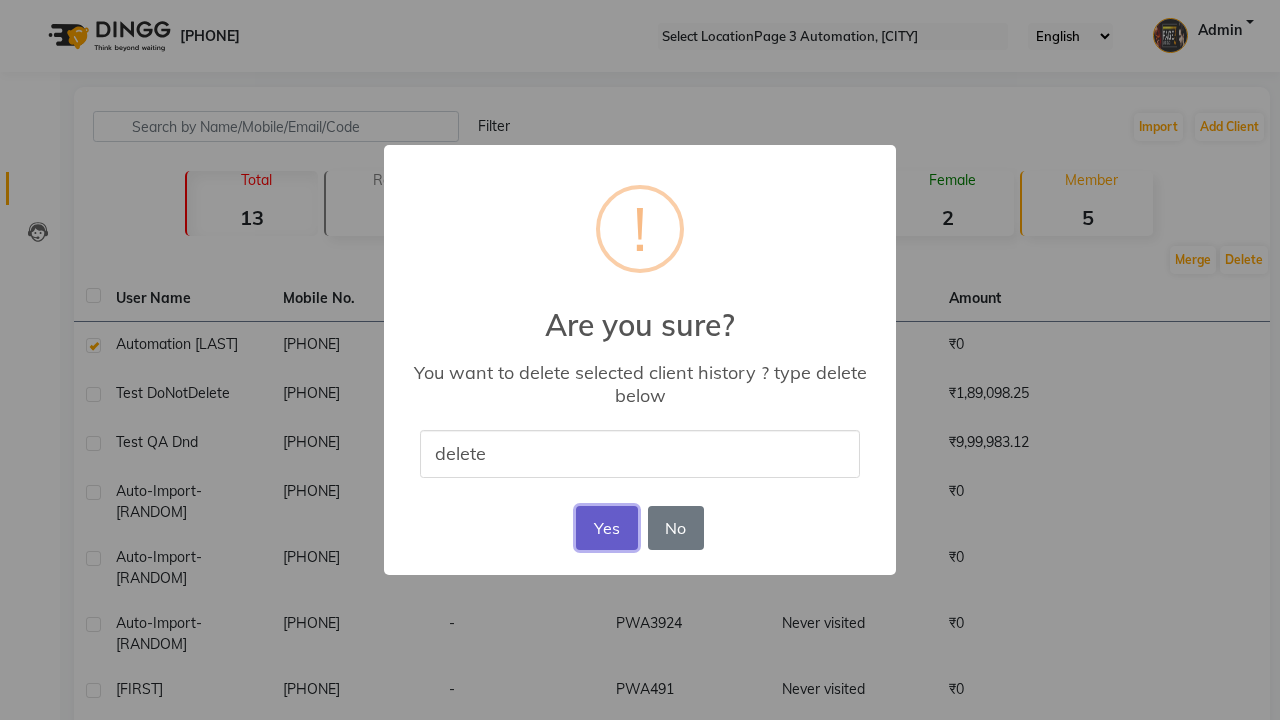 click on "Yes" at bounding box center [606, 528] 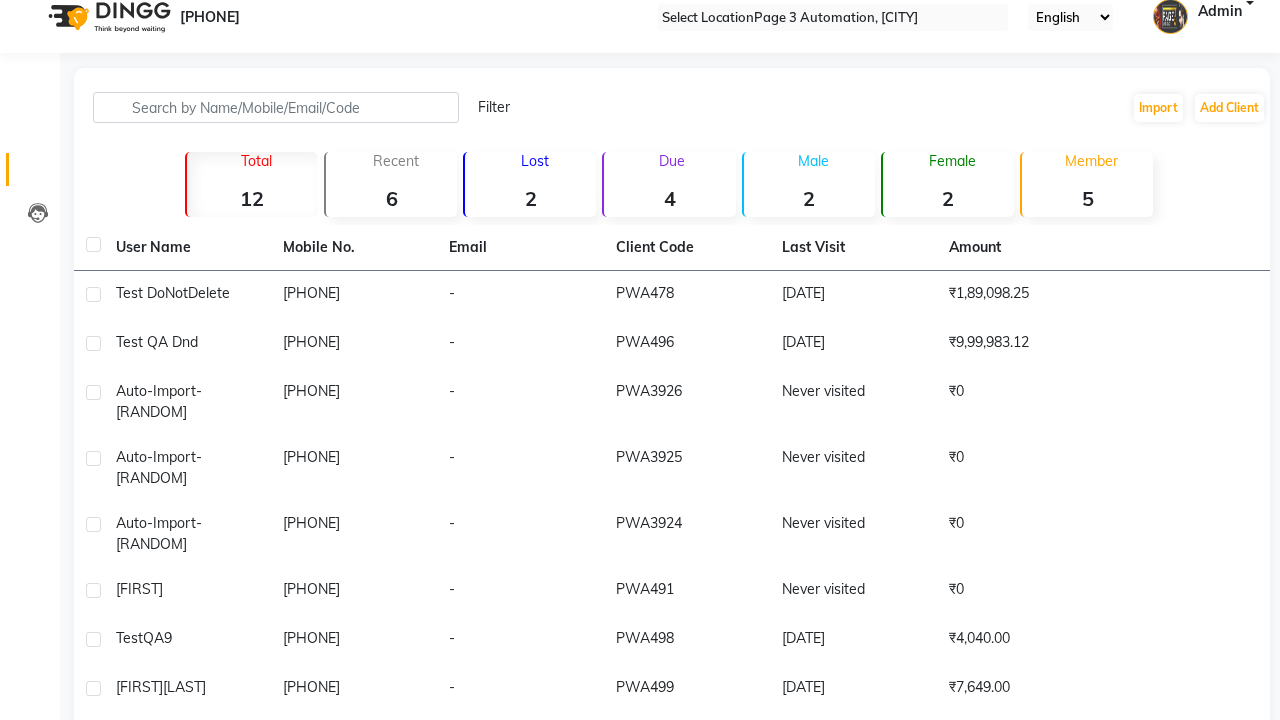 scroll, scrollTop: 0, scrollLeft: 0, axis: both 